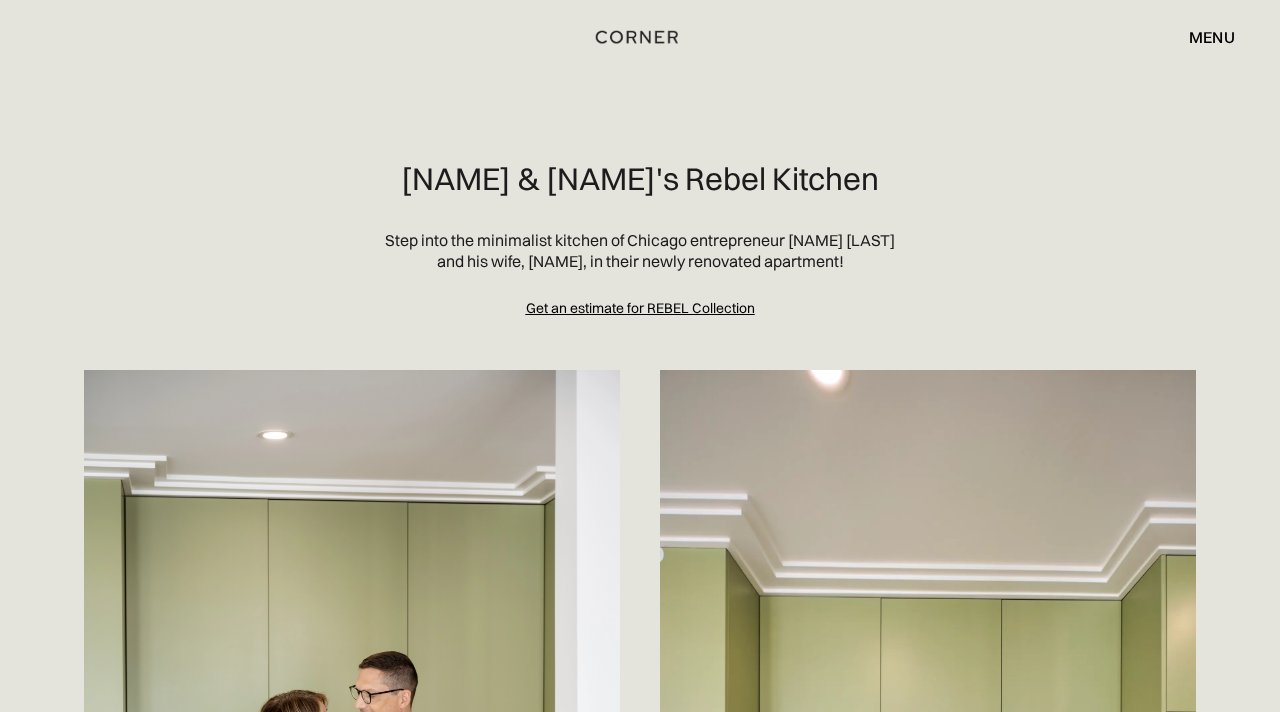 scroll, scrollTop: 740, scrollLeft: 0, axis: vertical 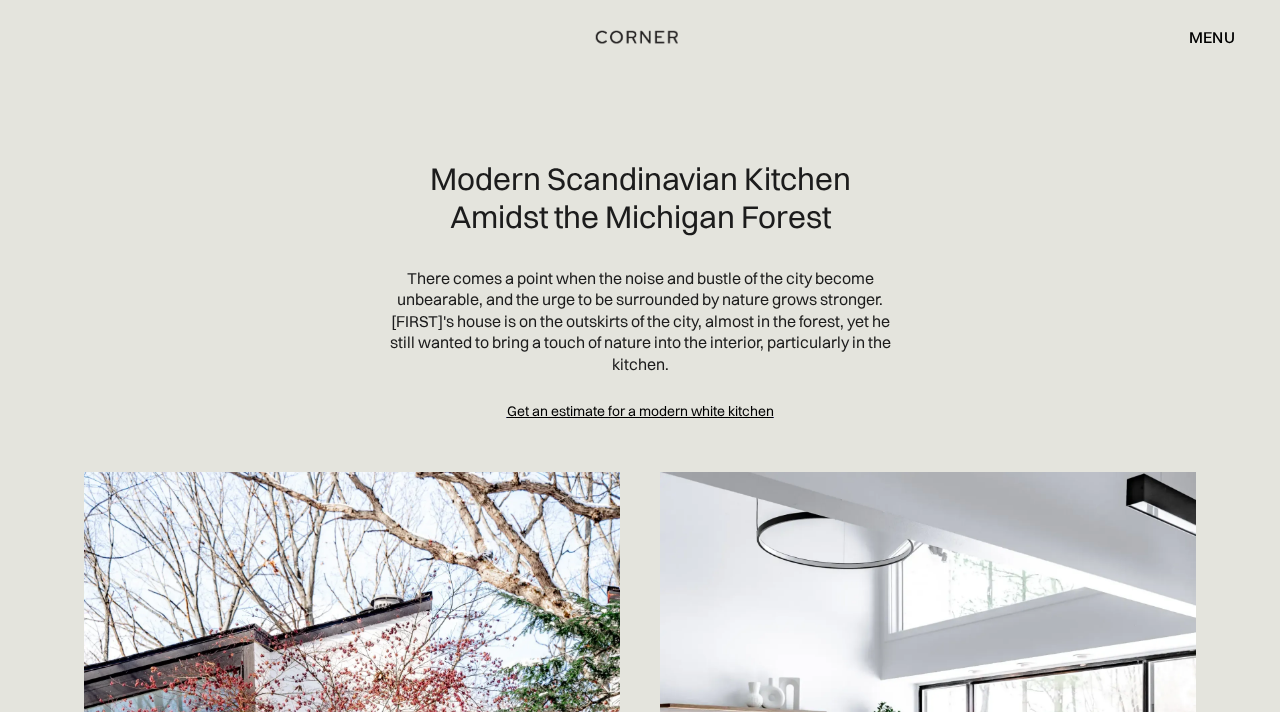 click on "menu" at bounding box center (1212, 37) 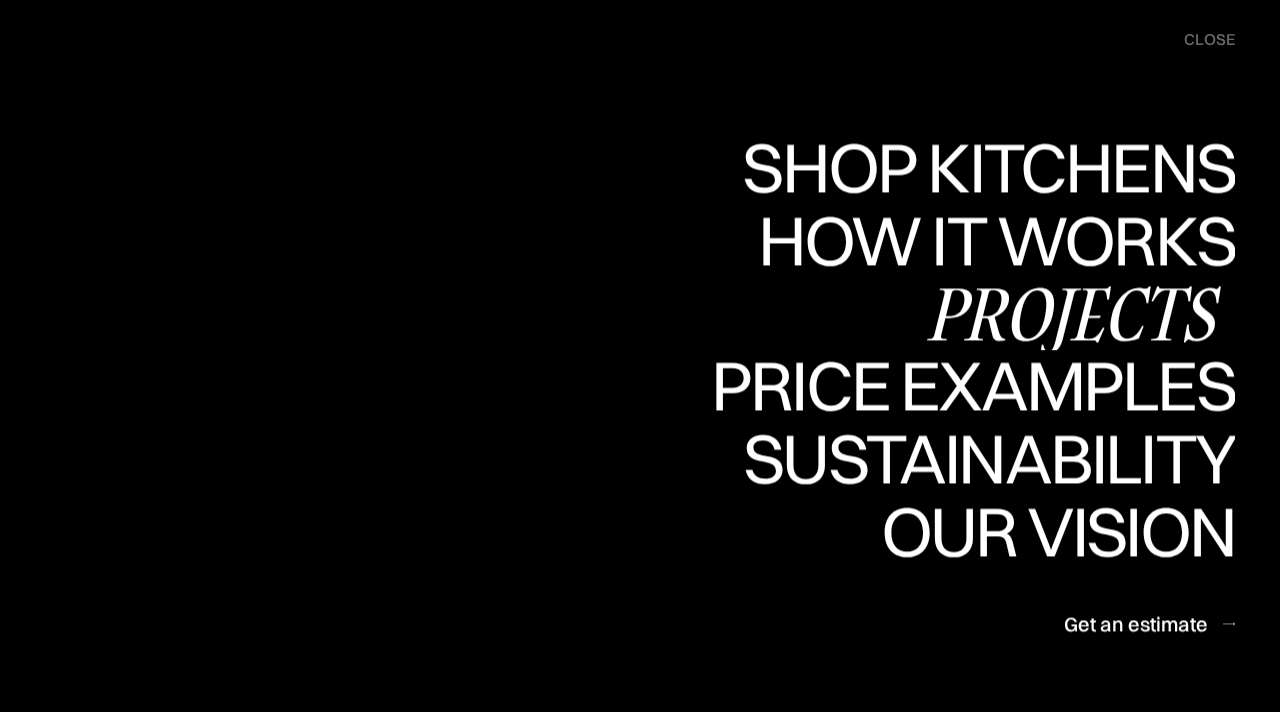click on "Projects" at bounding box center (1073, 313) 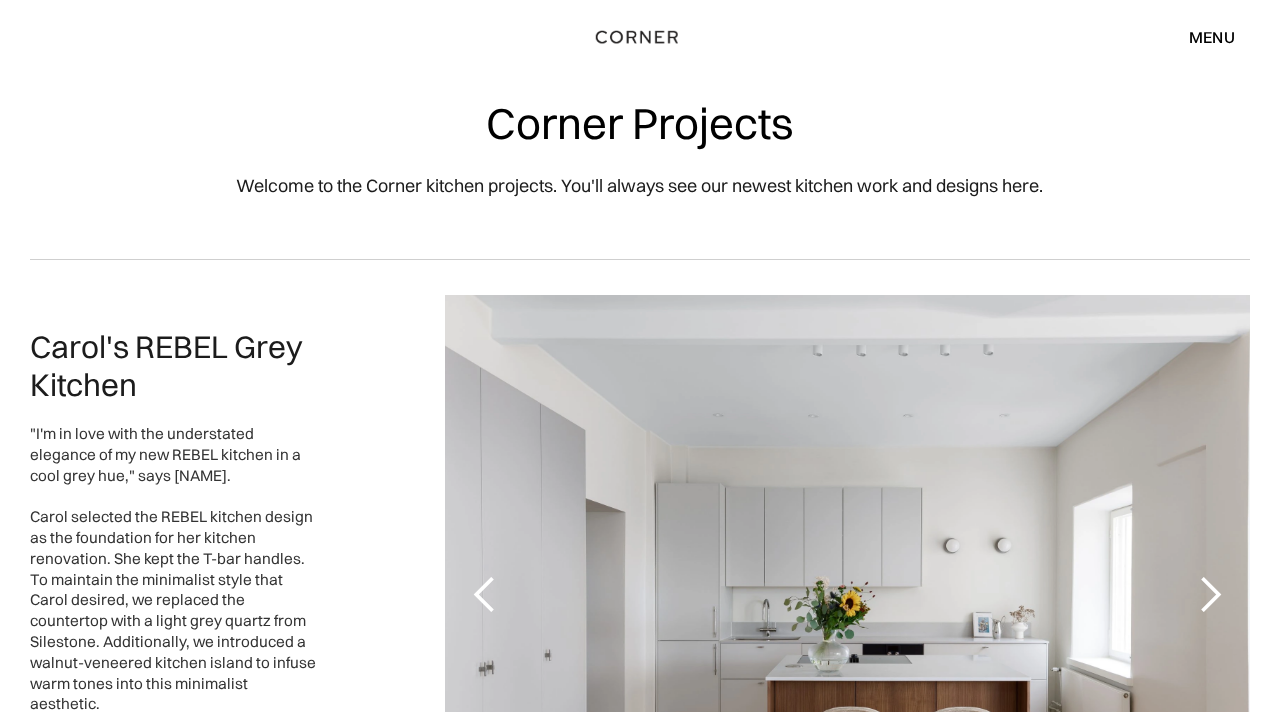 scroll, scrollTop: 0, scrollLeft: 0, axis: both 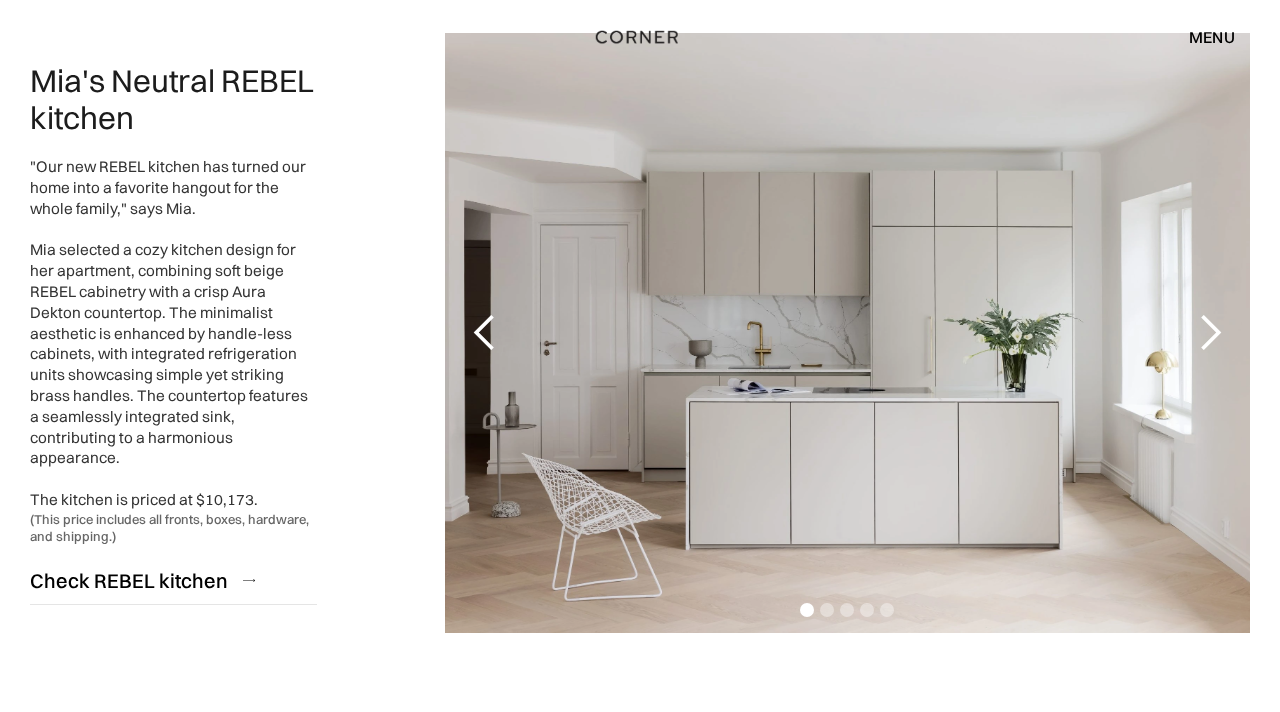 click on "menu" at bounding box center [1212, 37] 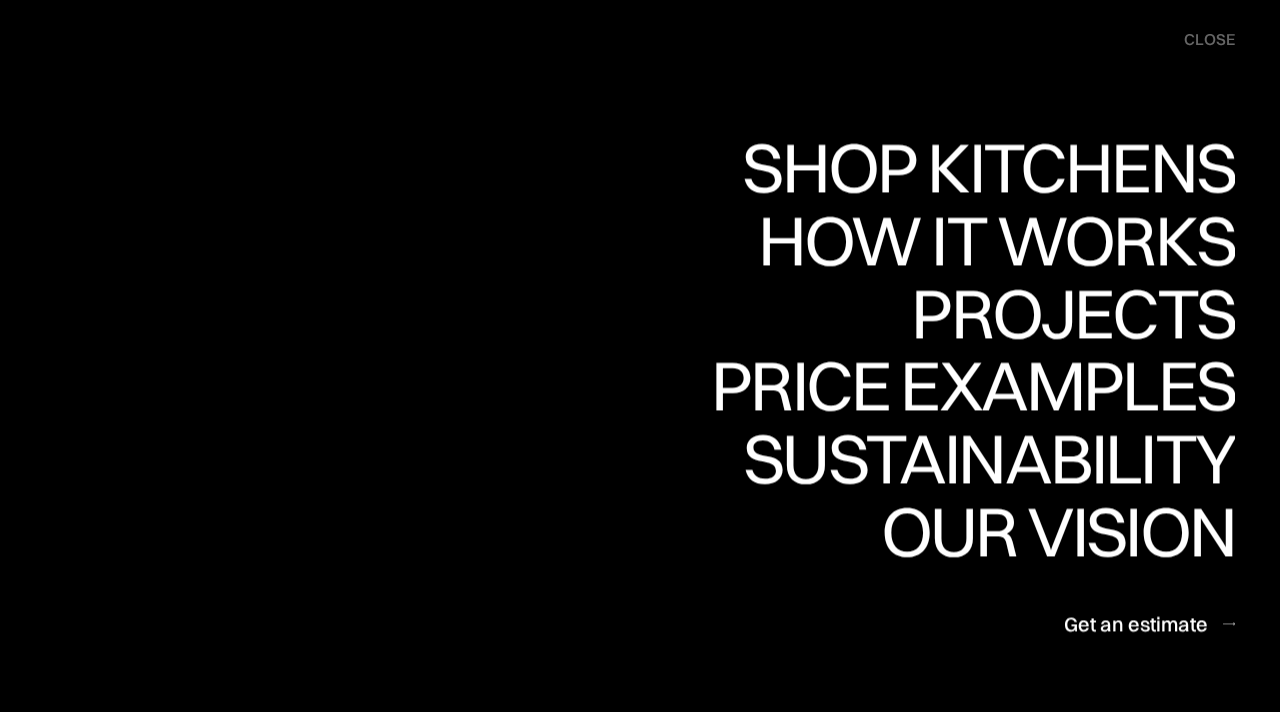 click on "close" at bounding box center (1209, 40) 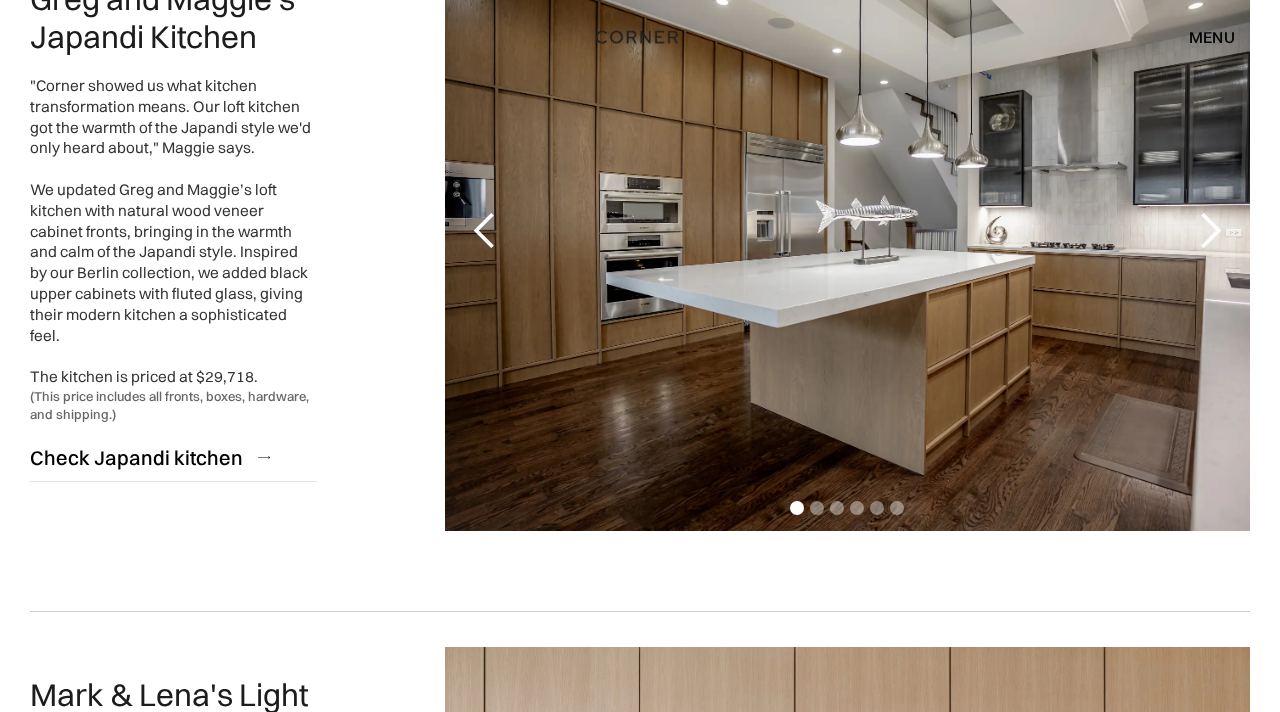 scroll, scrollTop: 1076, scrollLeft: 0, axis: vertical 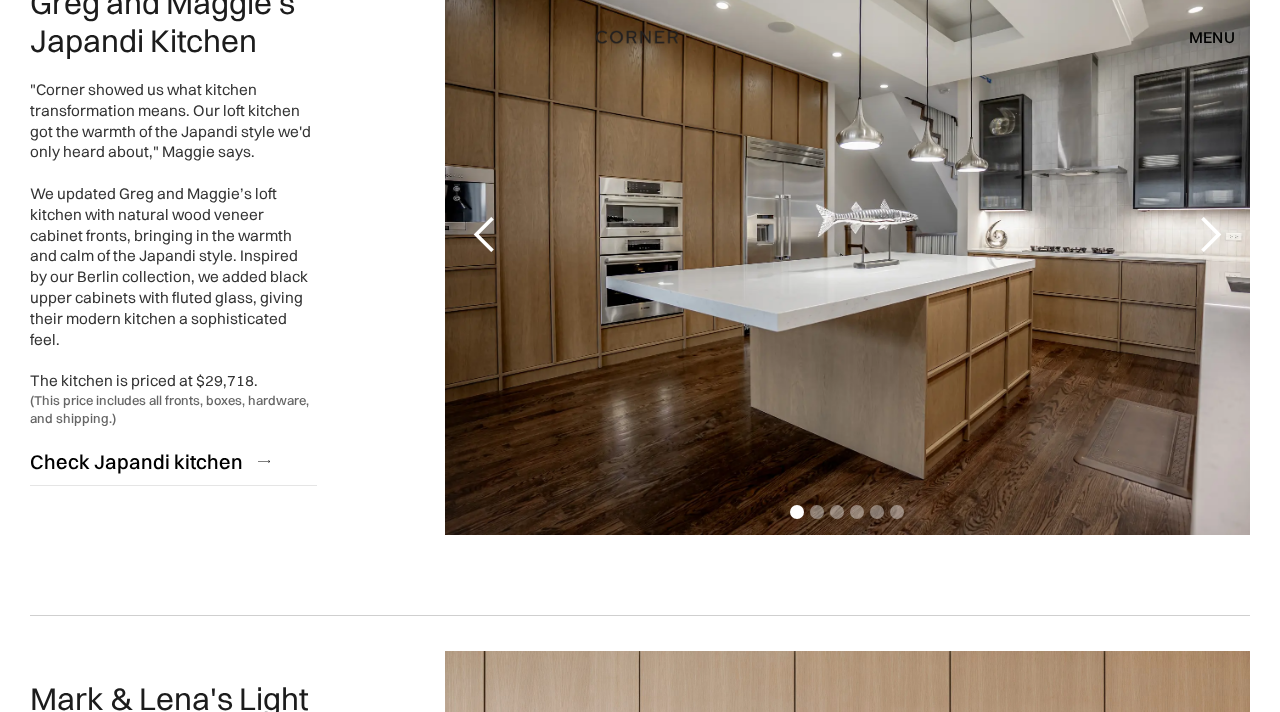 click at bounding box center (1210, 235) 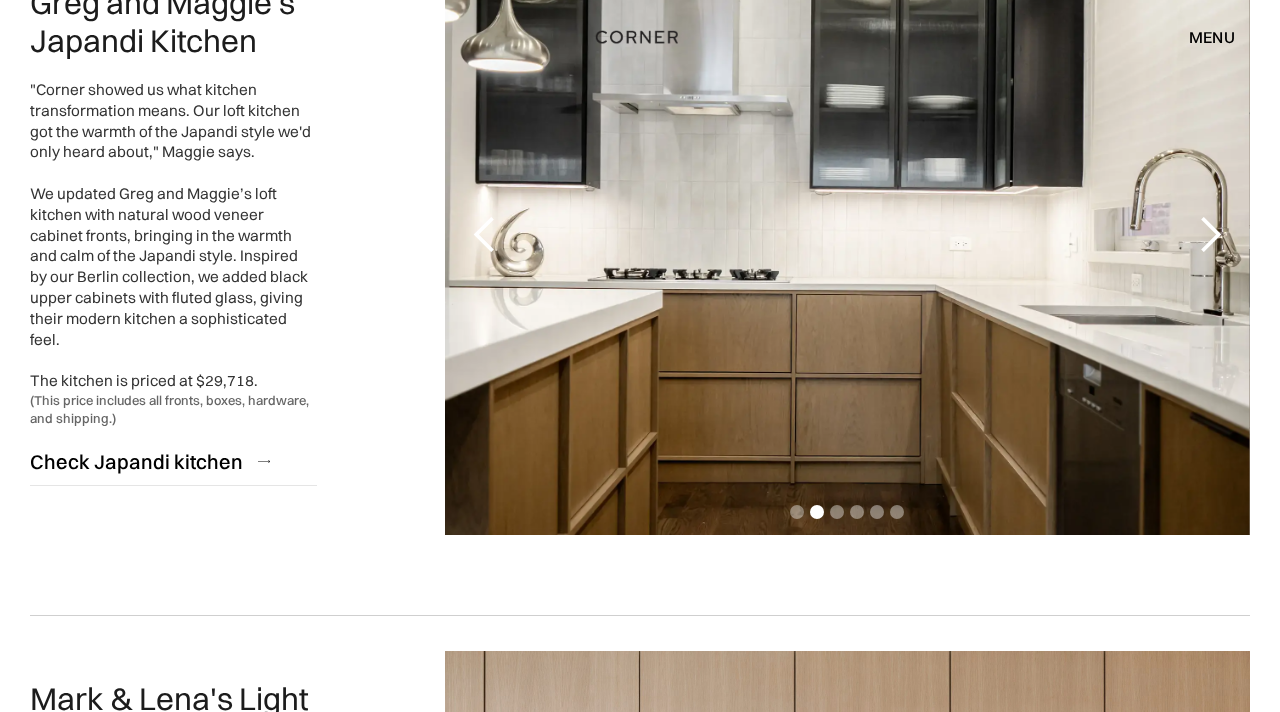 click at bounding box center (1210, 235) 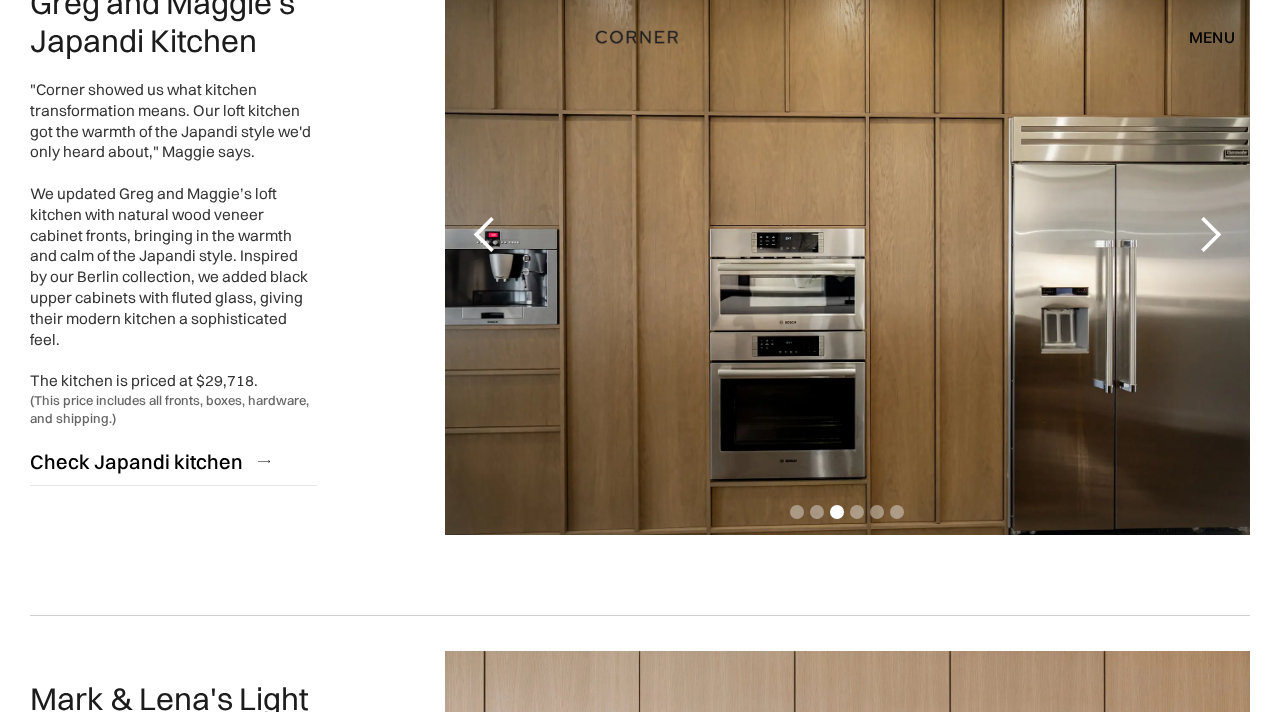 click at bounding box center (1210, 235) 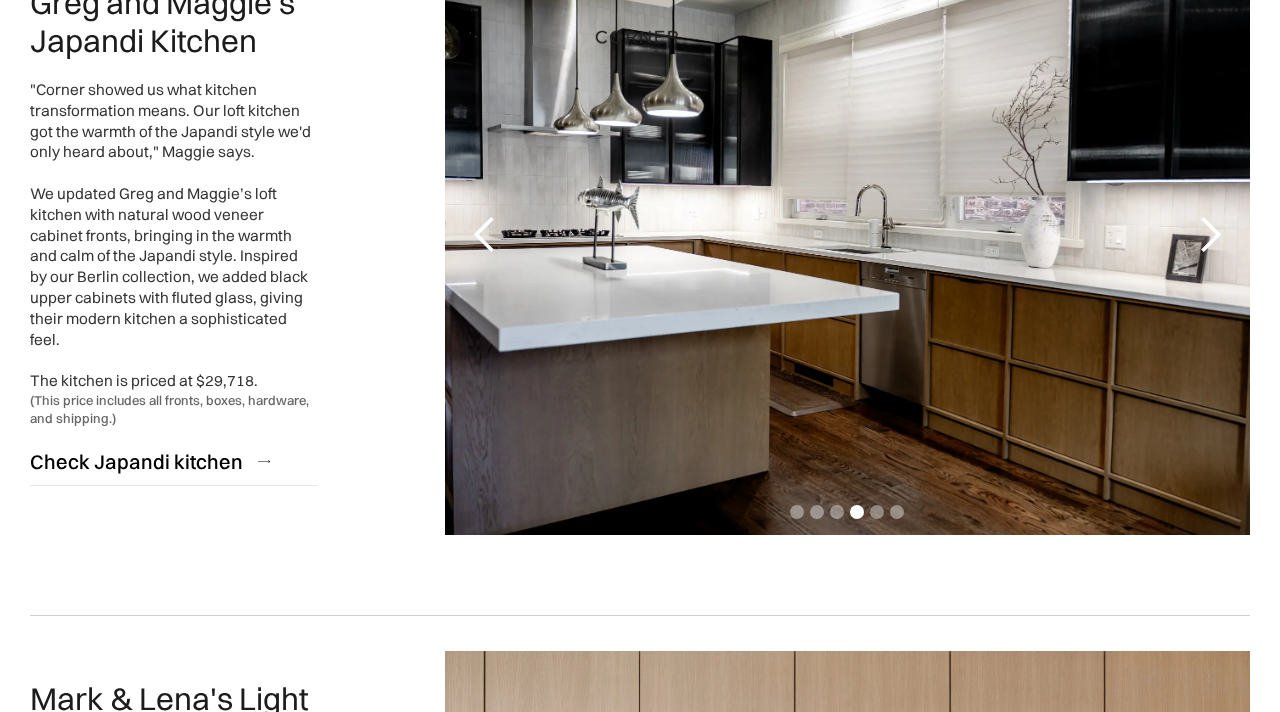 click at bounding box center (1210, 235) 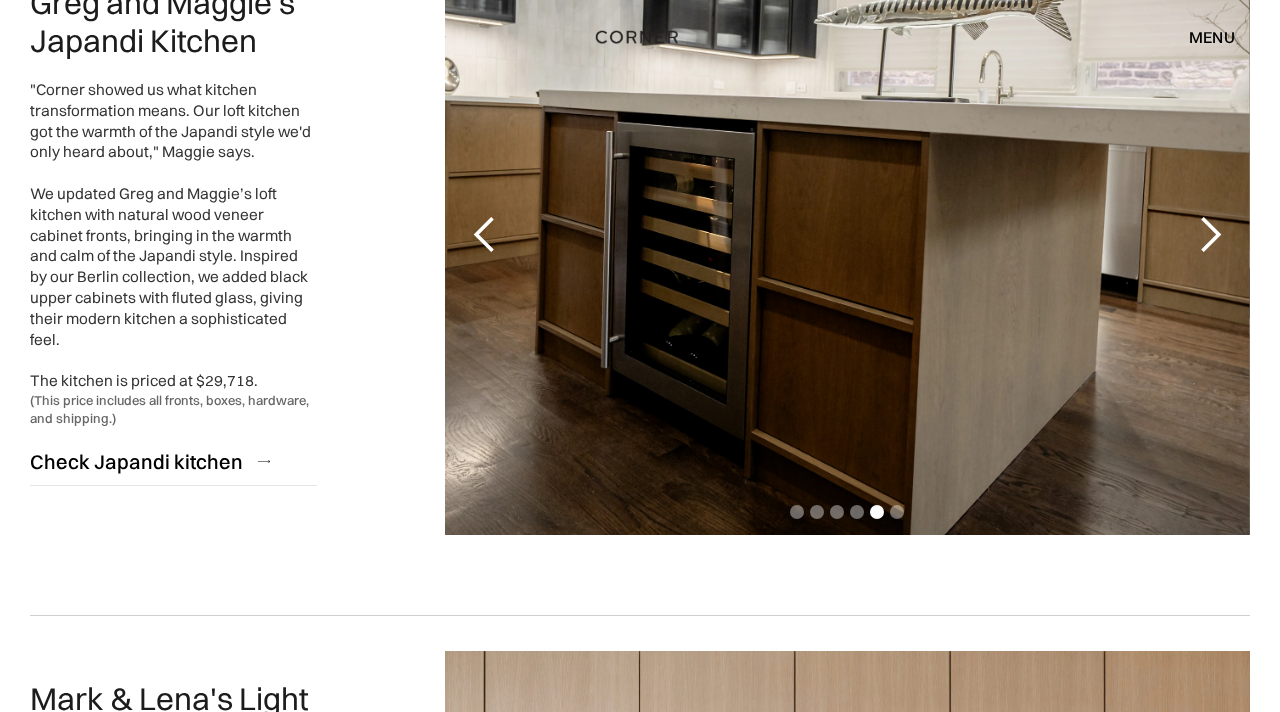 click at bounding box center [1210, 235] 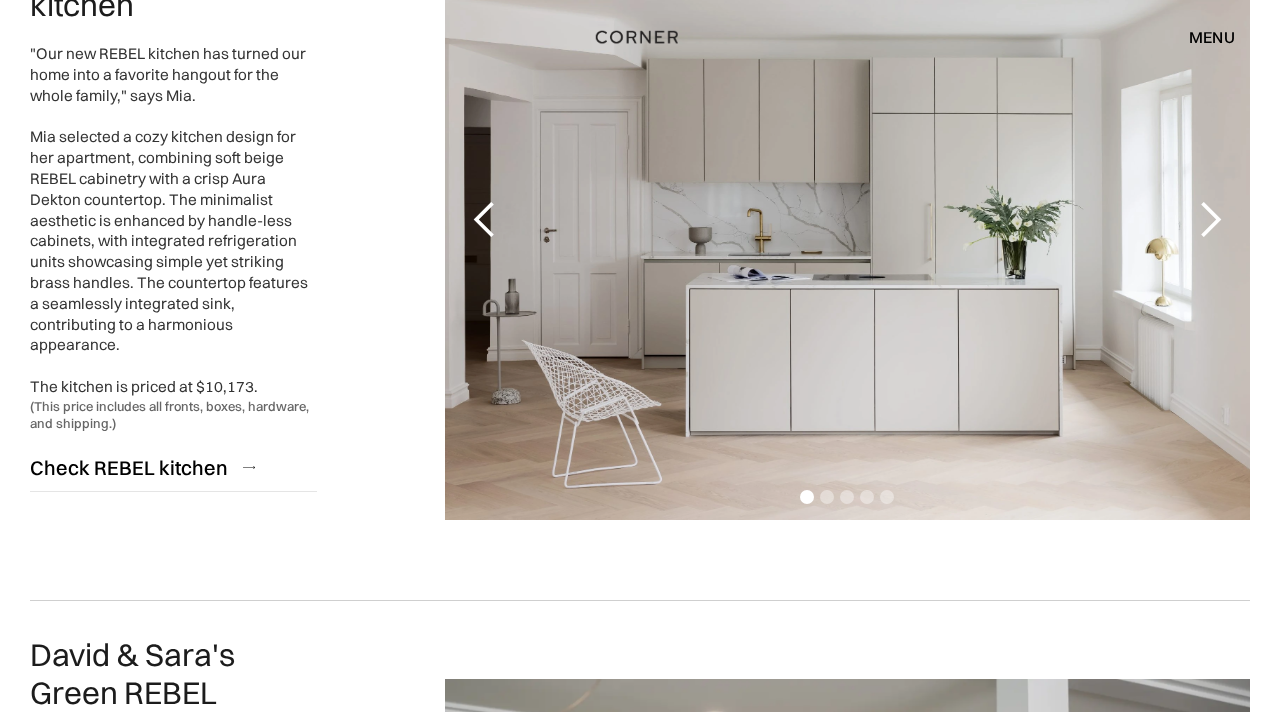 scroll, scrollTop: 3184, scrollLeft: 0, axis: vertical 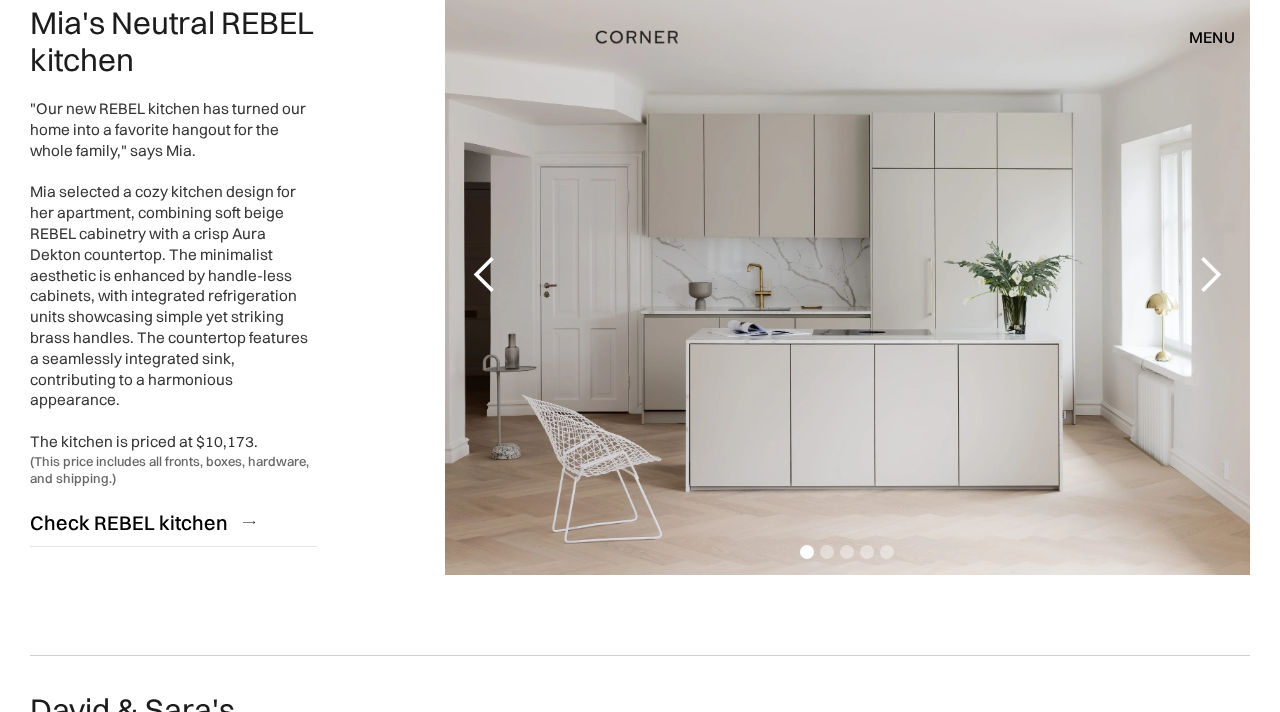click at bounding box center (1210, 275) 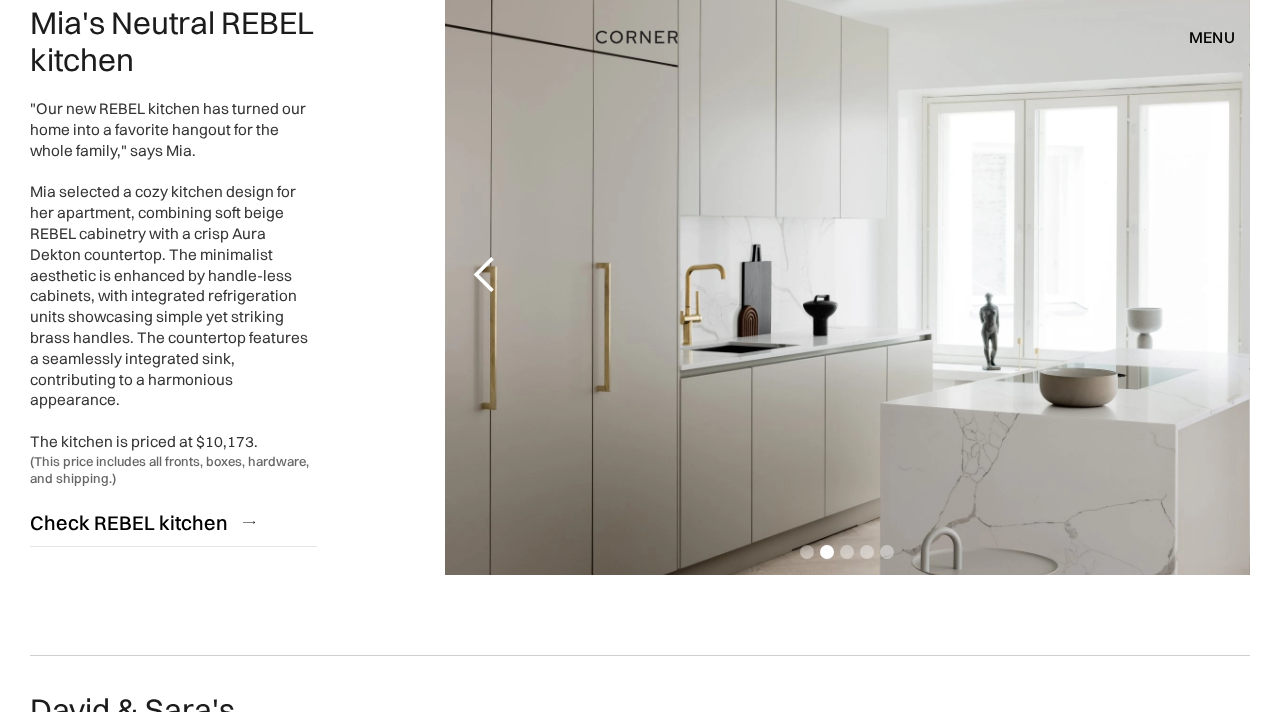 click at bounding box center [1210, 275] 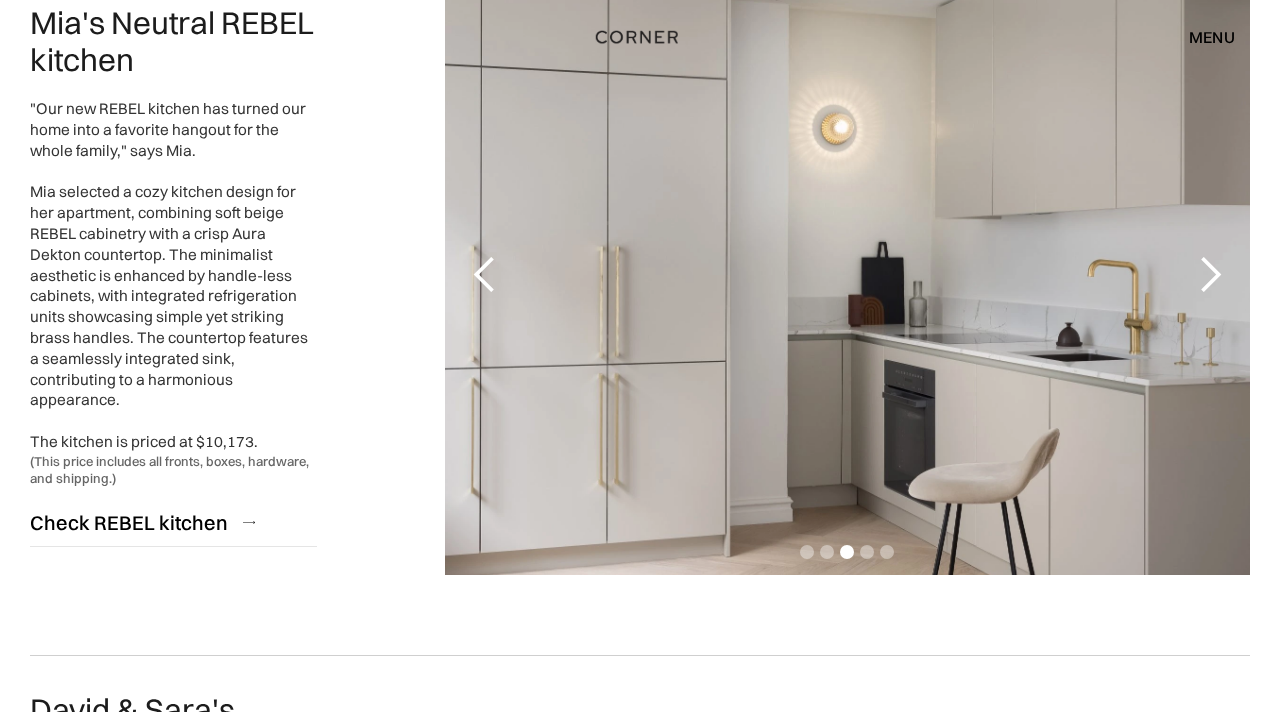 click at bounding box center (1210, 275) 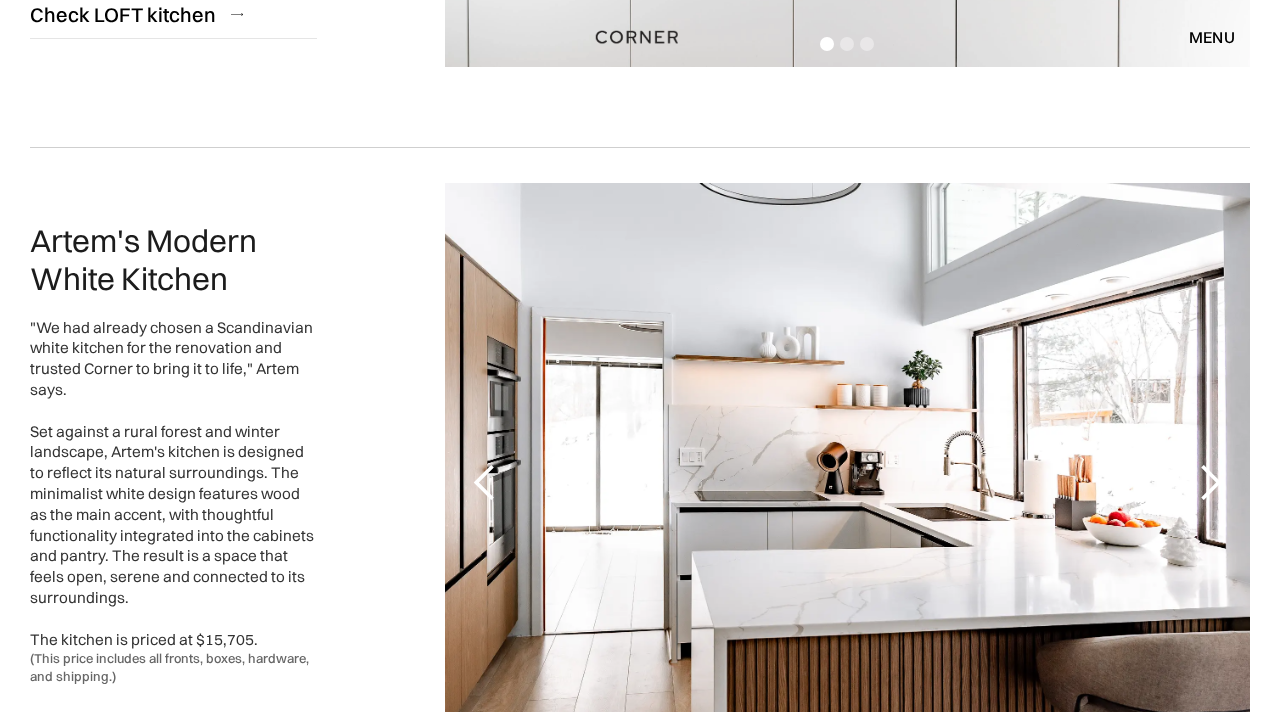 scroll, scrollTop: 2256, scrollLeft: 0, axis: vertical 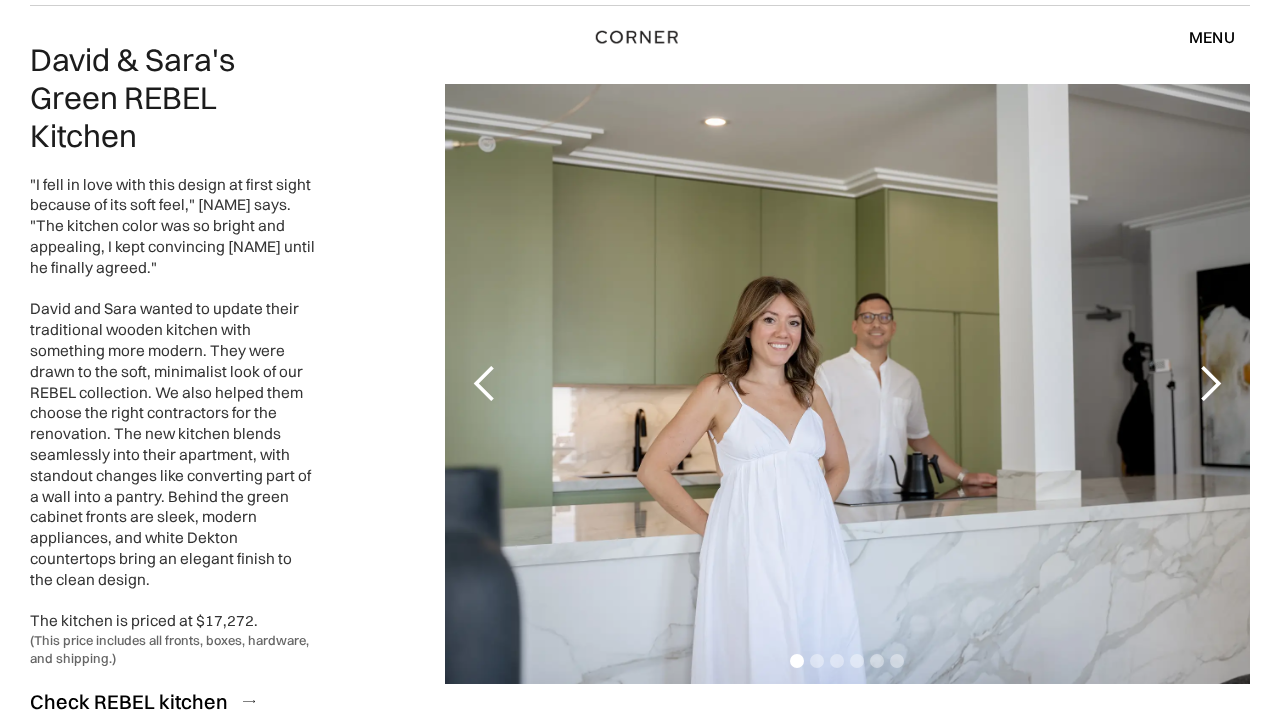 click at bounding box center (847, 384) 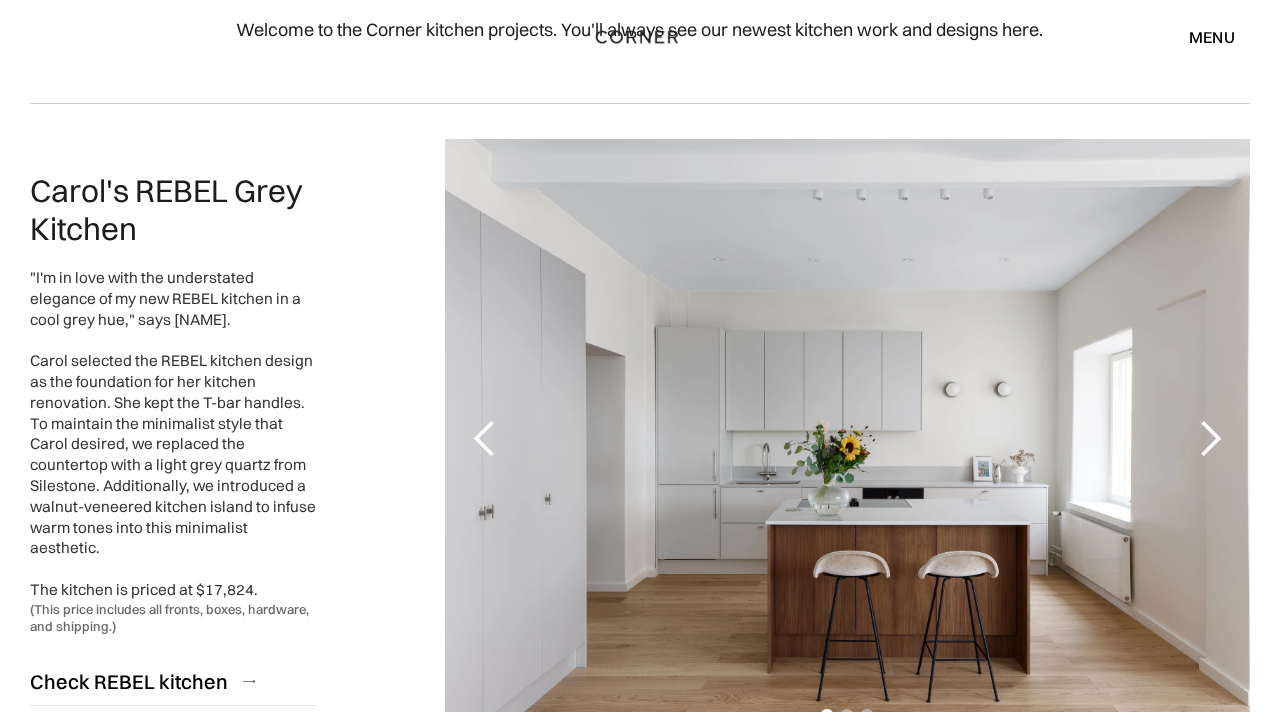 scroll, scrollTop: 0, scrollLeft: 0, axis: both 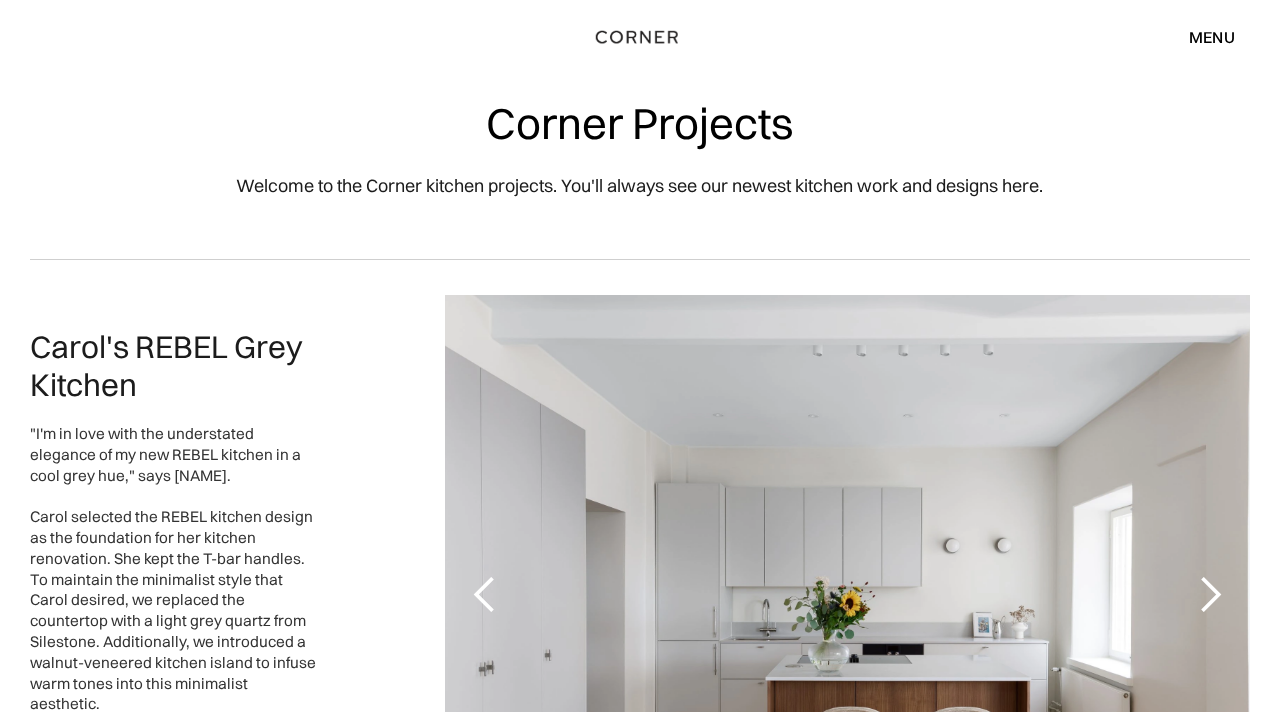 click on "menu" at bounding box center (1212, 37) 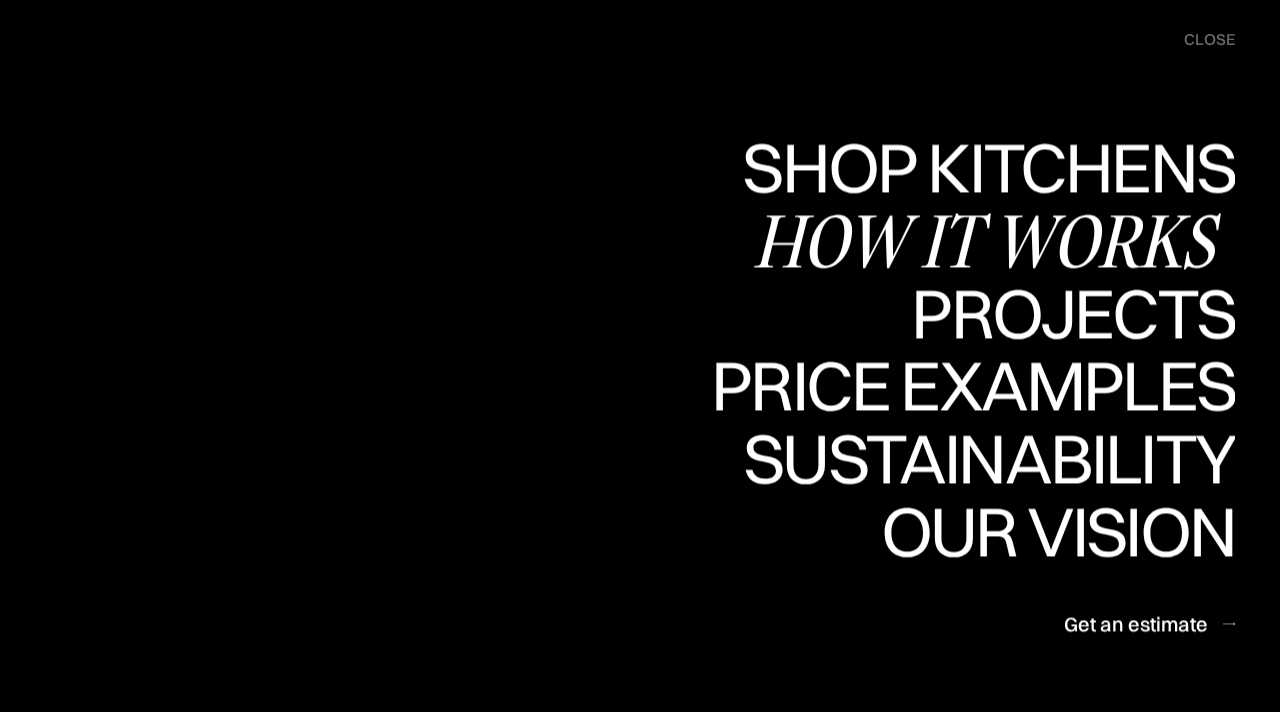 click on "How it works" at bounding box center (994, 240) 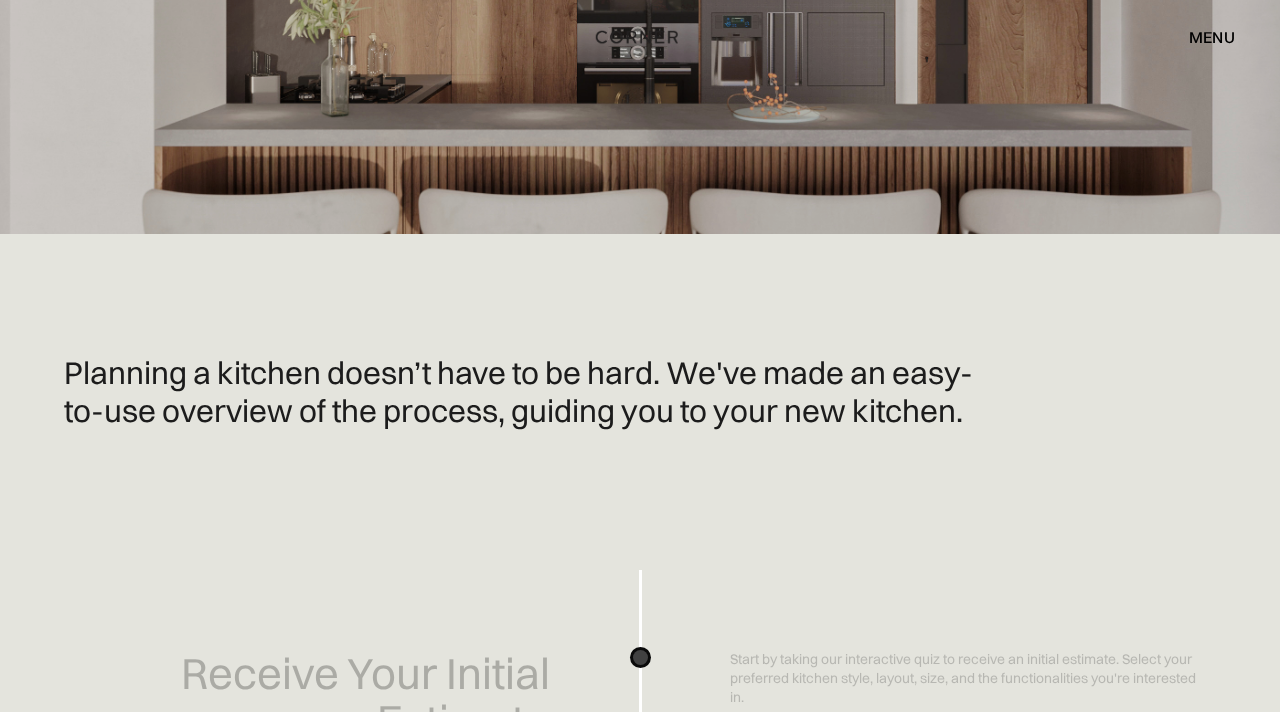 scroll, scrollTop: 193, scrollLeft: 0, axis: vertical 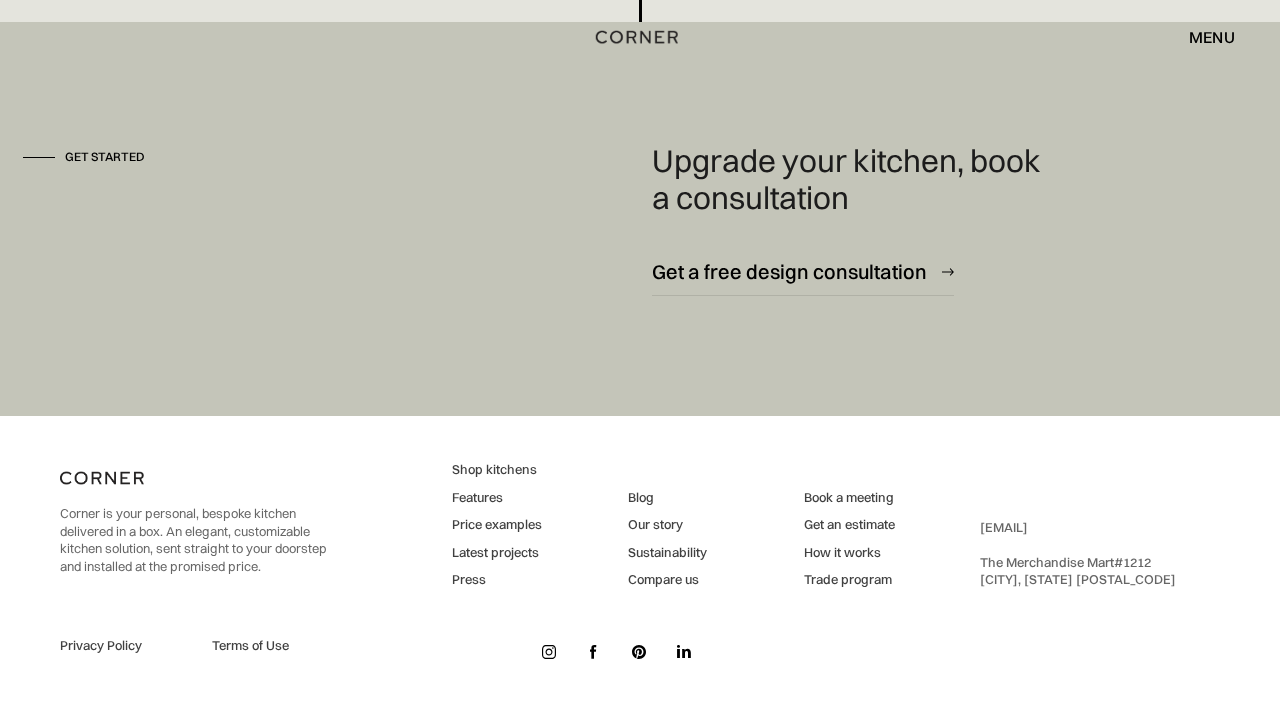 click on "Press" at bounding box center [497, 580] 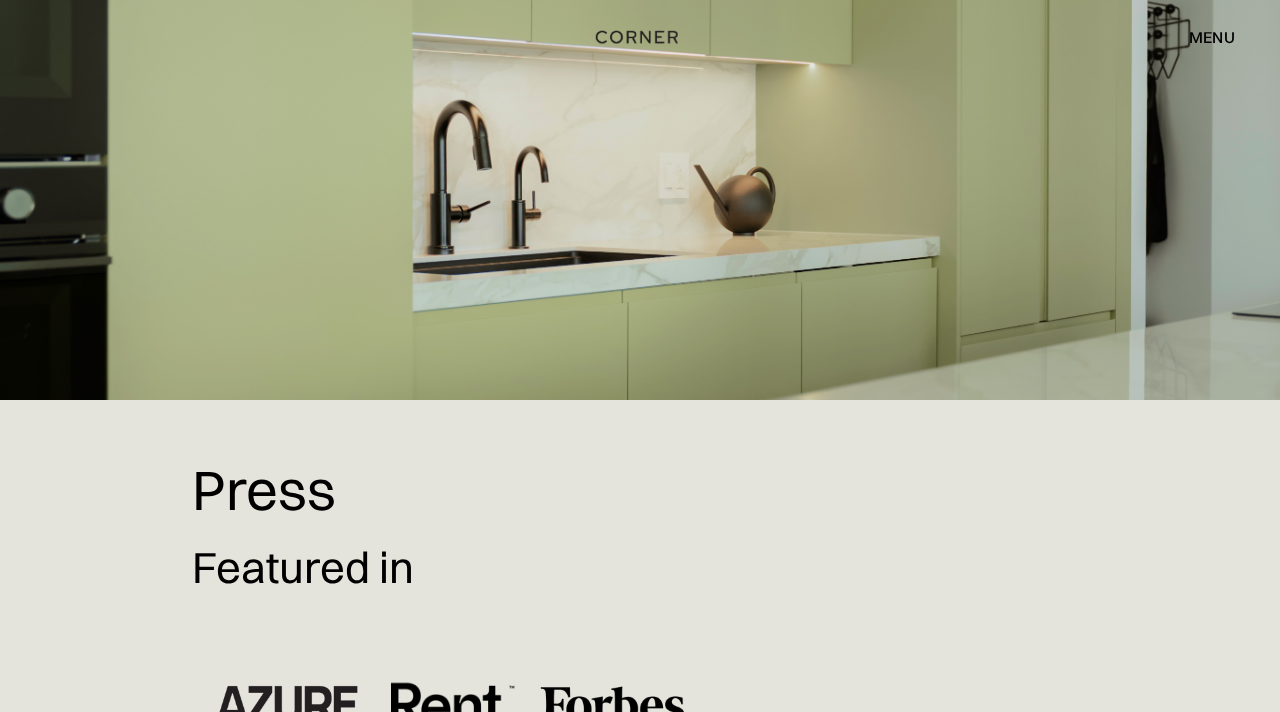 scroll, scrollTop: 0, scrollLeft: 0, axis: both 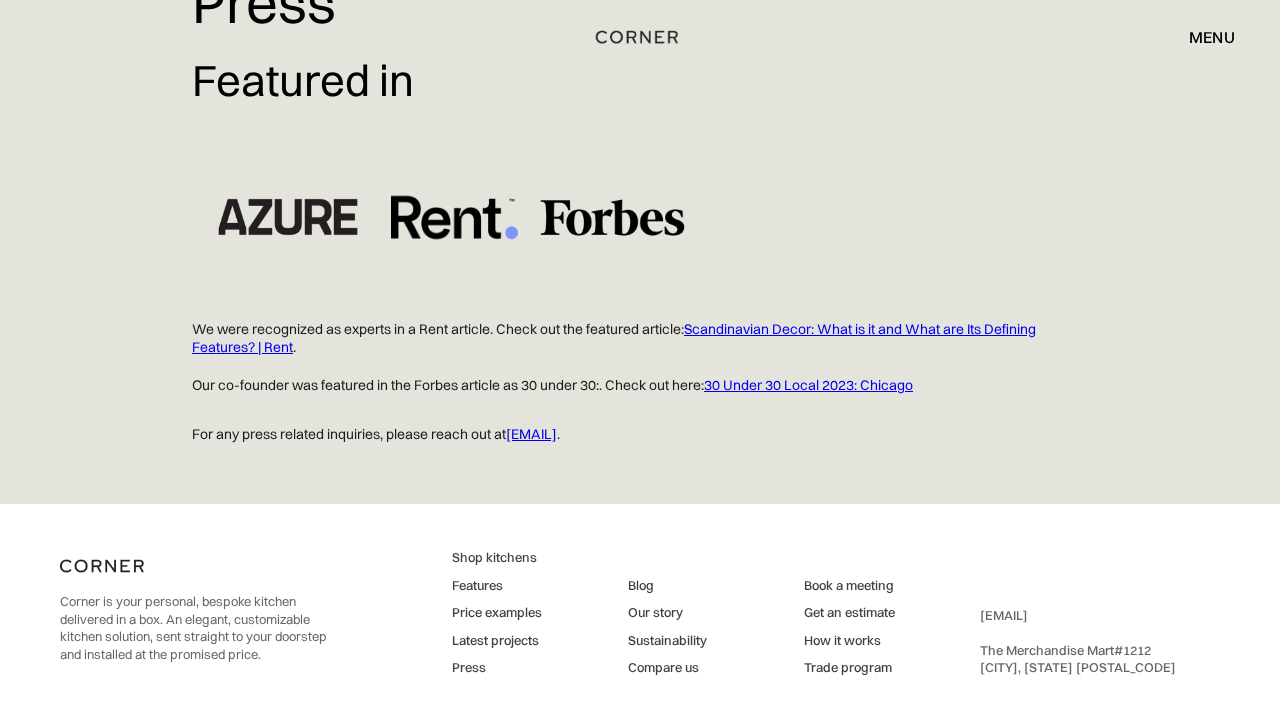 click on "30 Under 30 Local 2023: Chicago" at bounding box center (808, 385) 